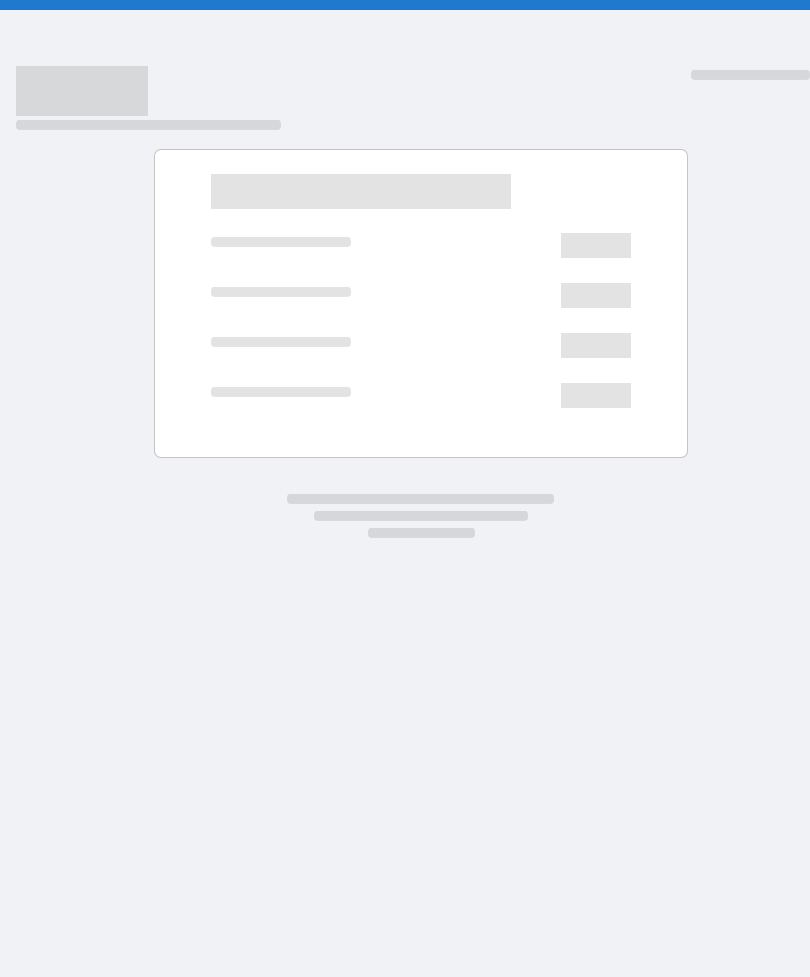scroll, scrollTop: 0, scrollLeft: 0, axis: both 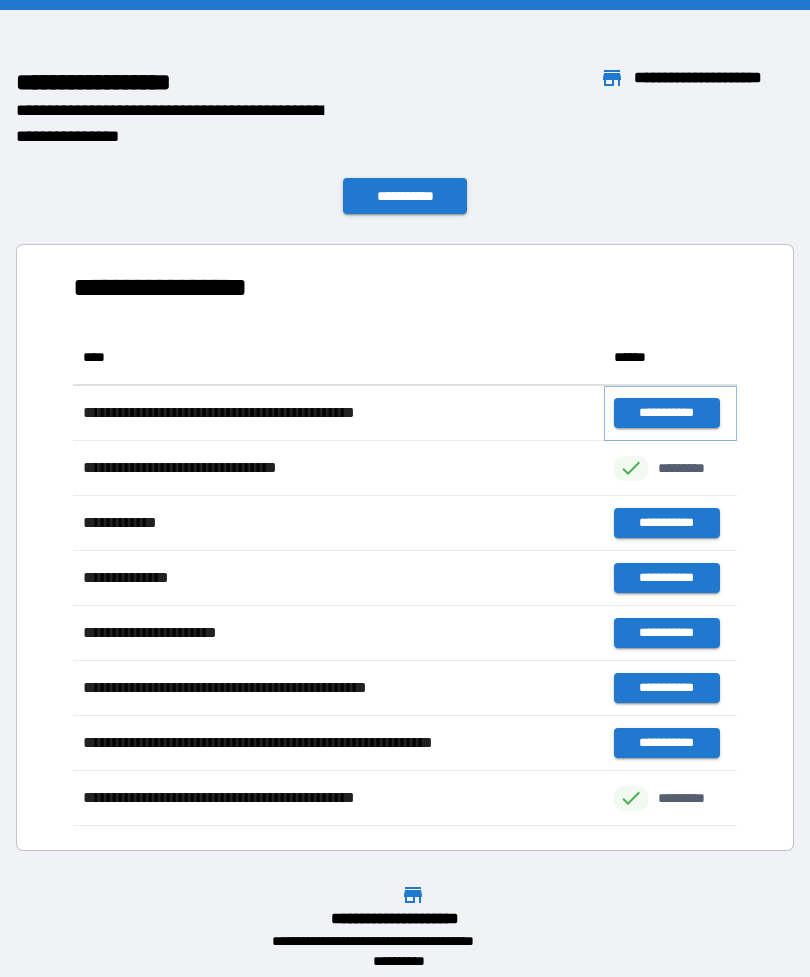 click on "**********" at bounding box center (666, 413) 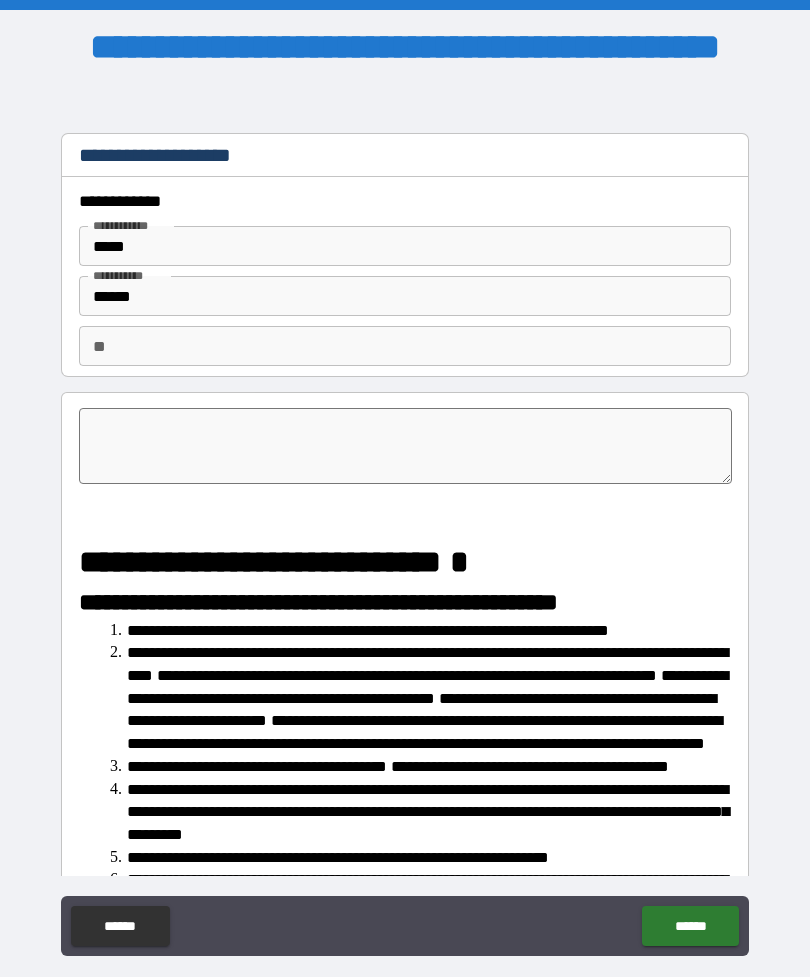 click at bounding box center (405, 446) 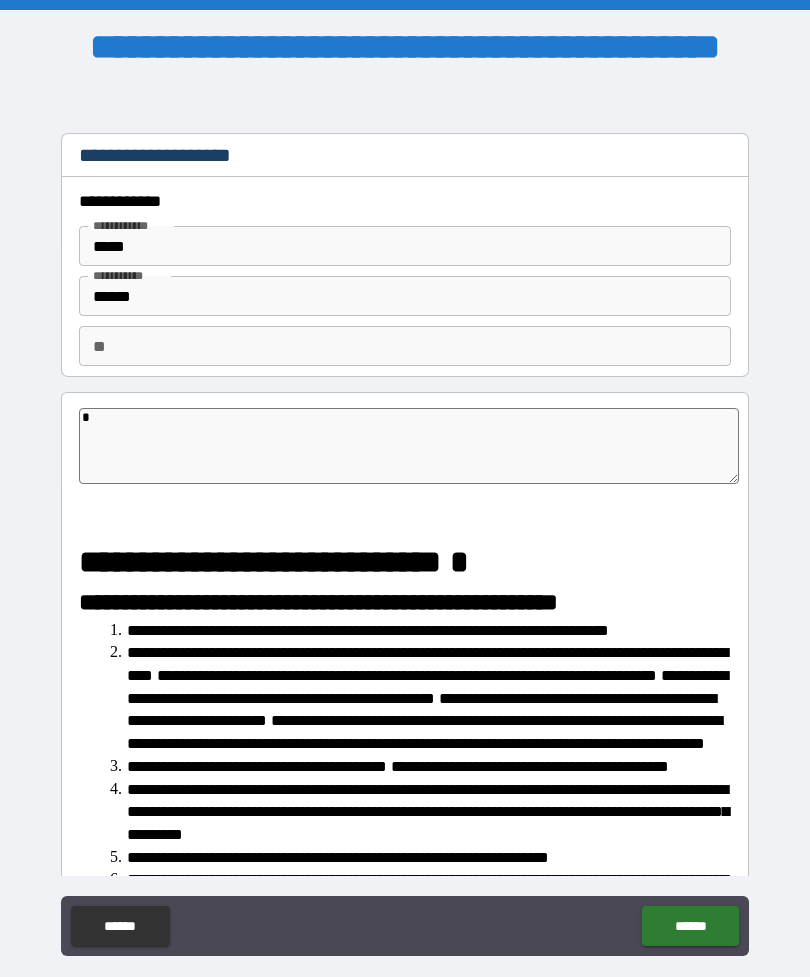 type on "*" 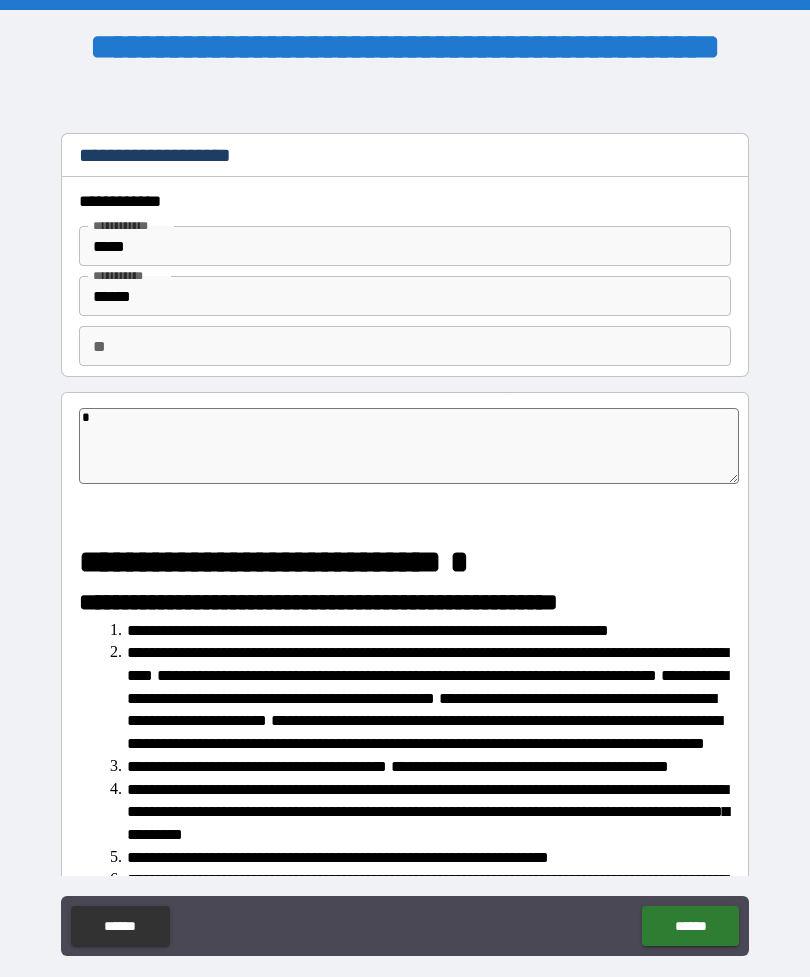 type on "**" 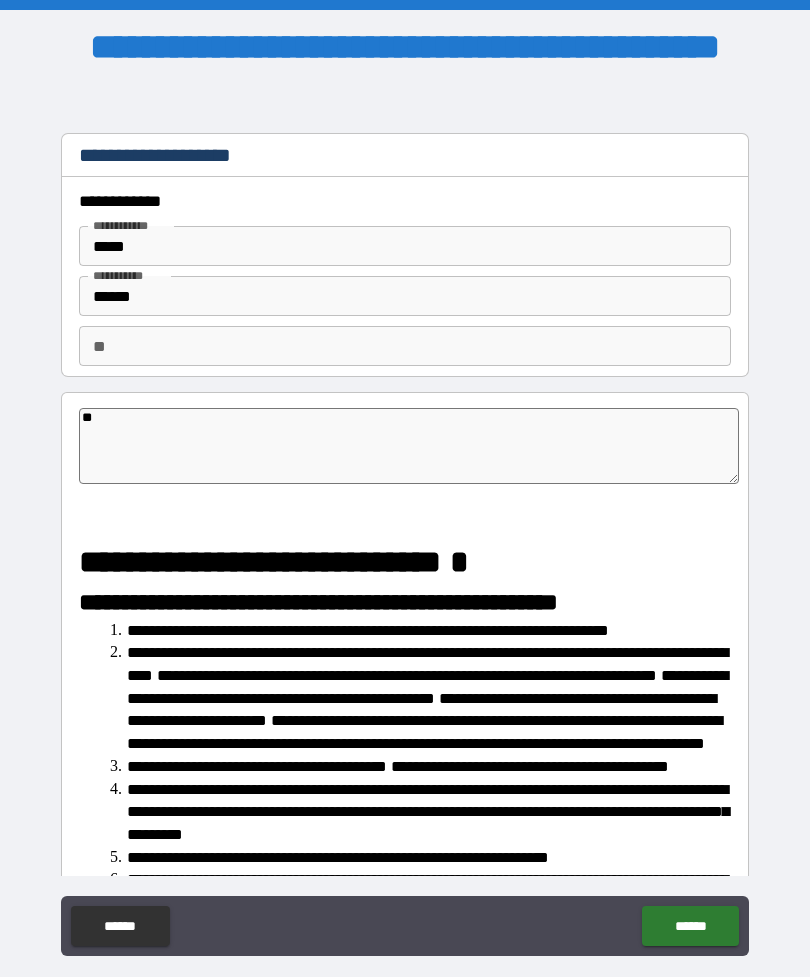 type on "***" 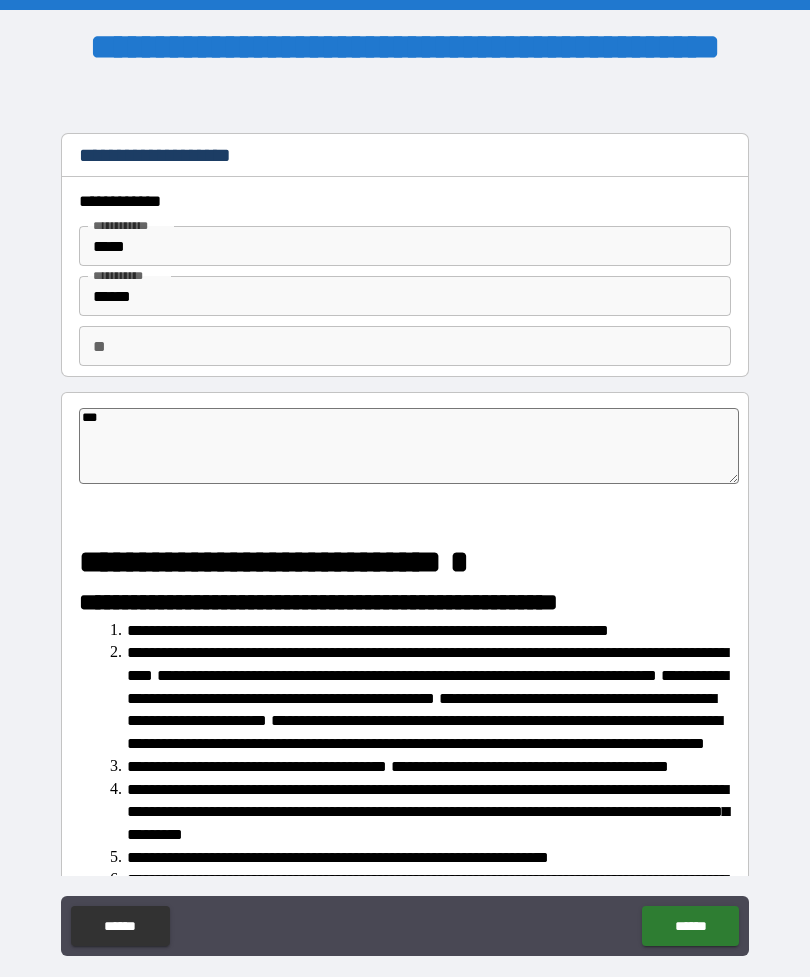 type on "****" 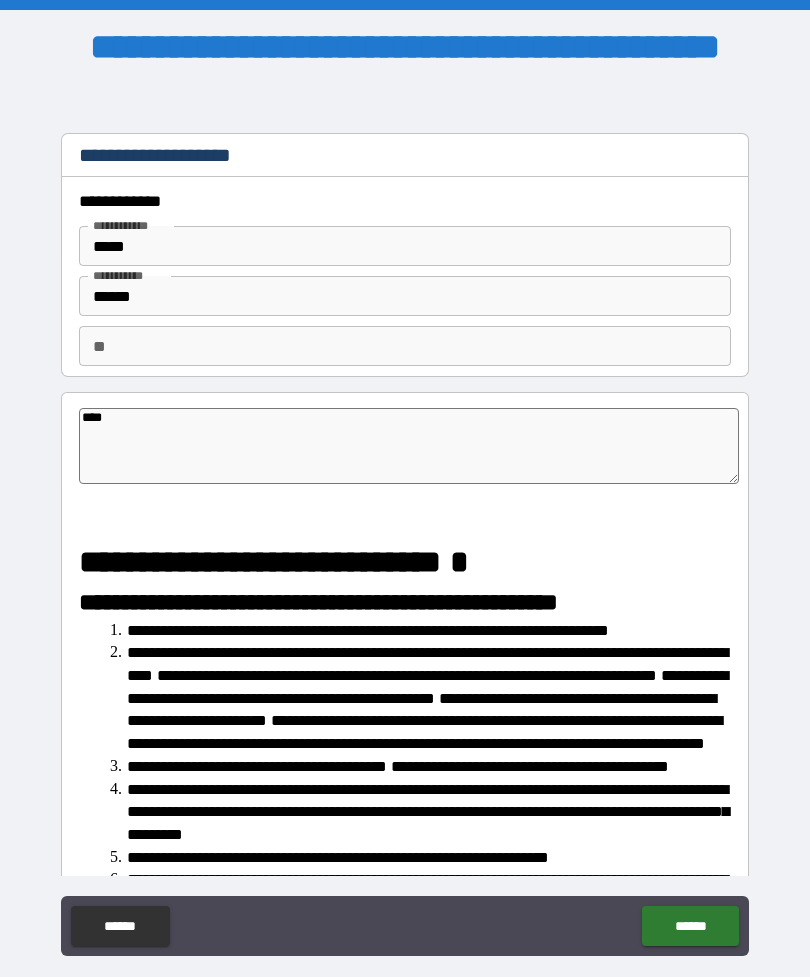 type on "*" 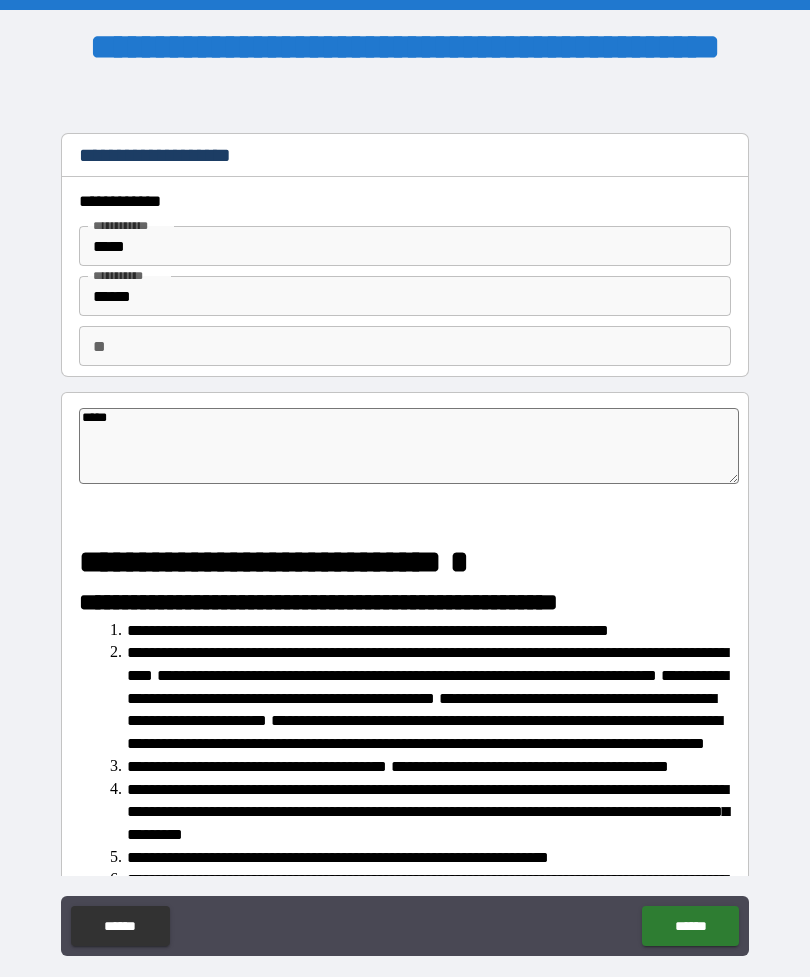 type on "*" 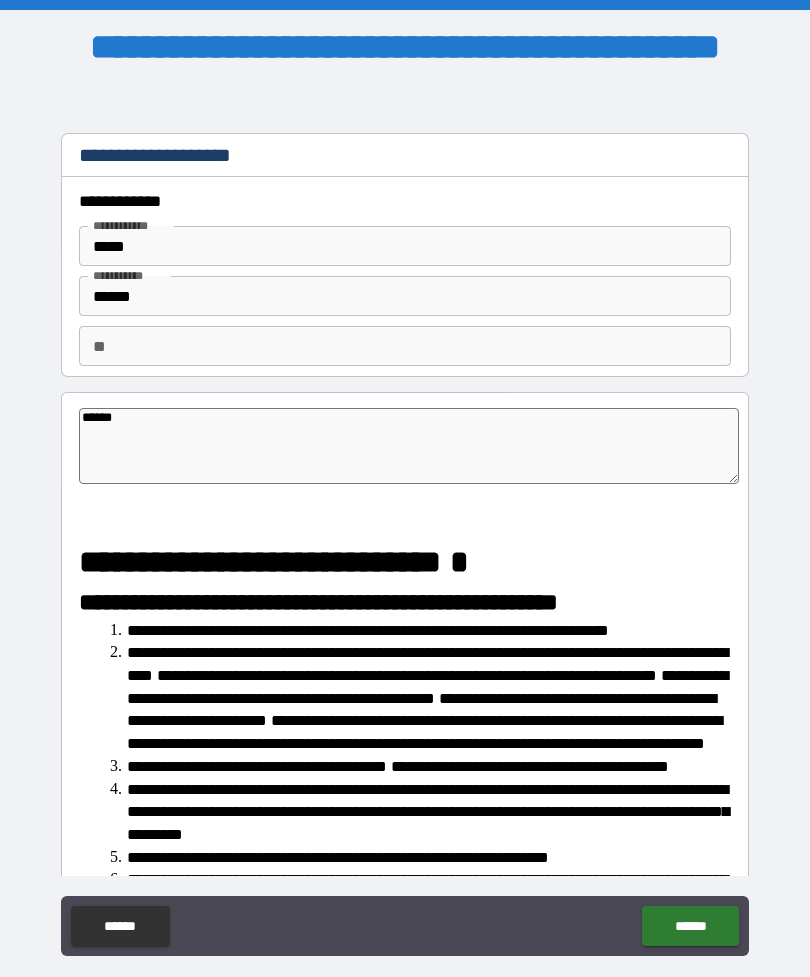 type on "*" 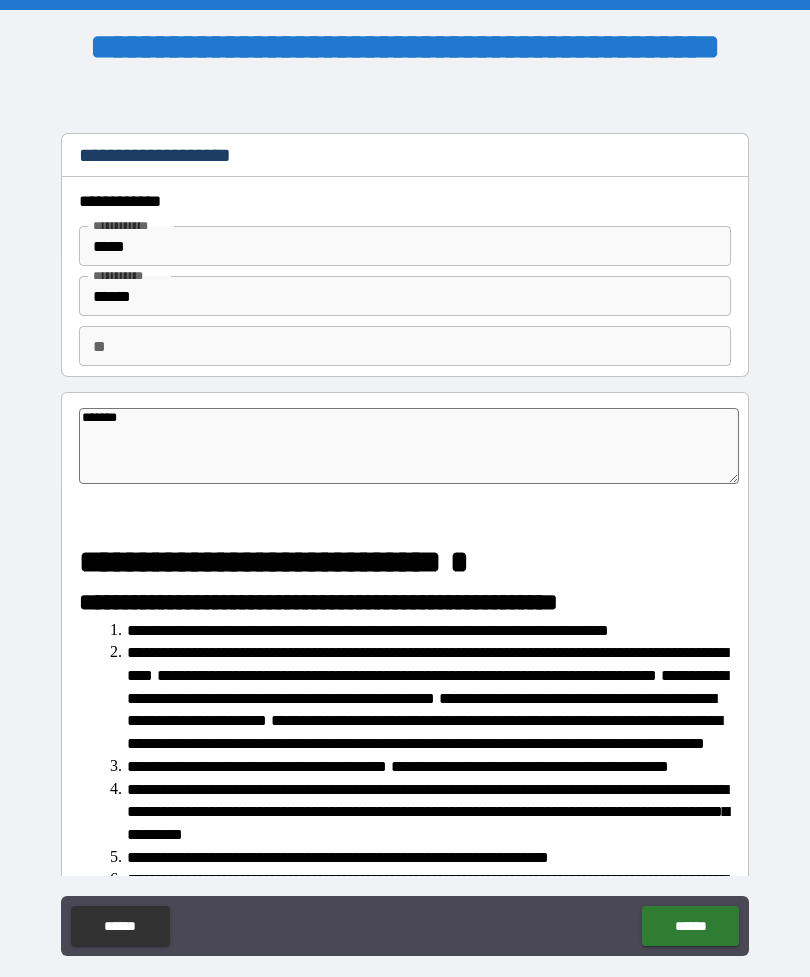type on "**********" 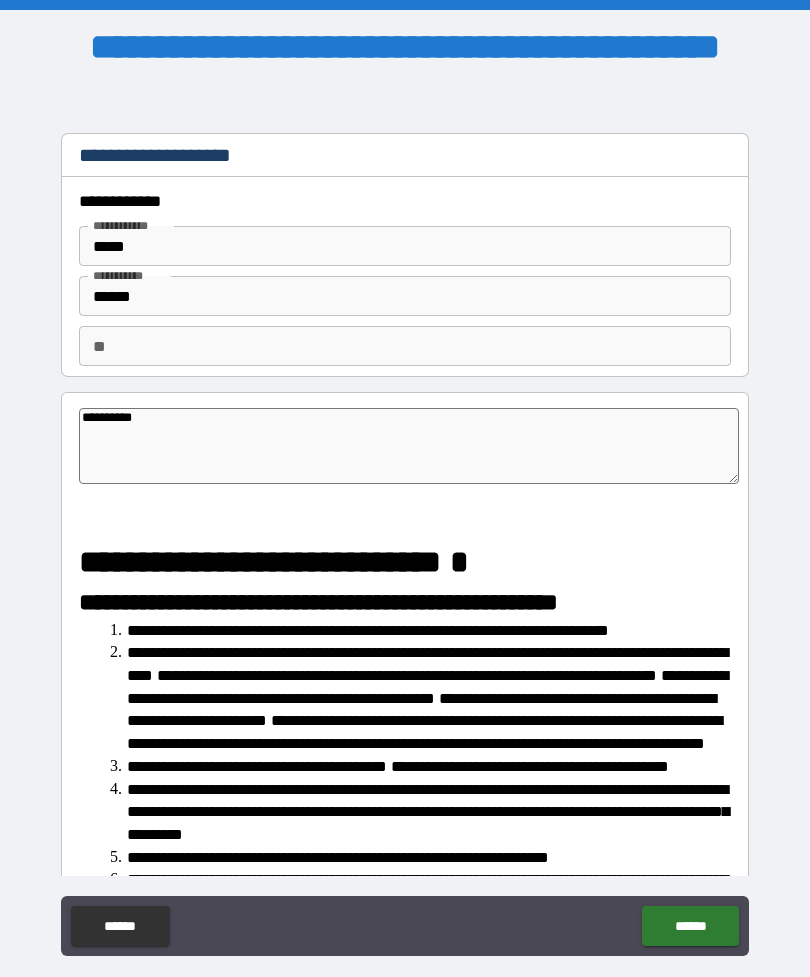 type on "**********" 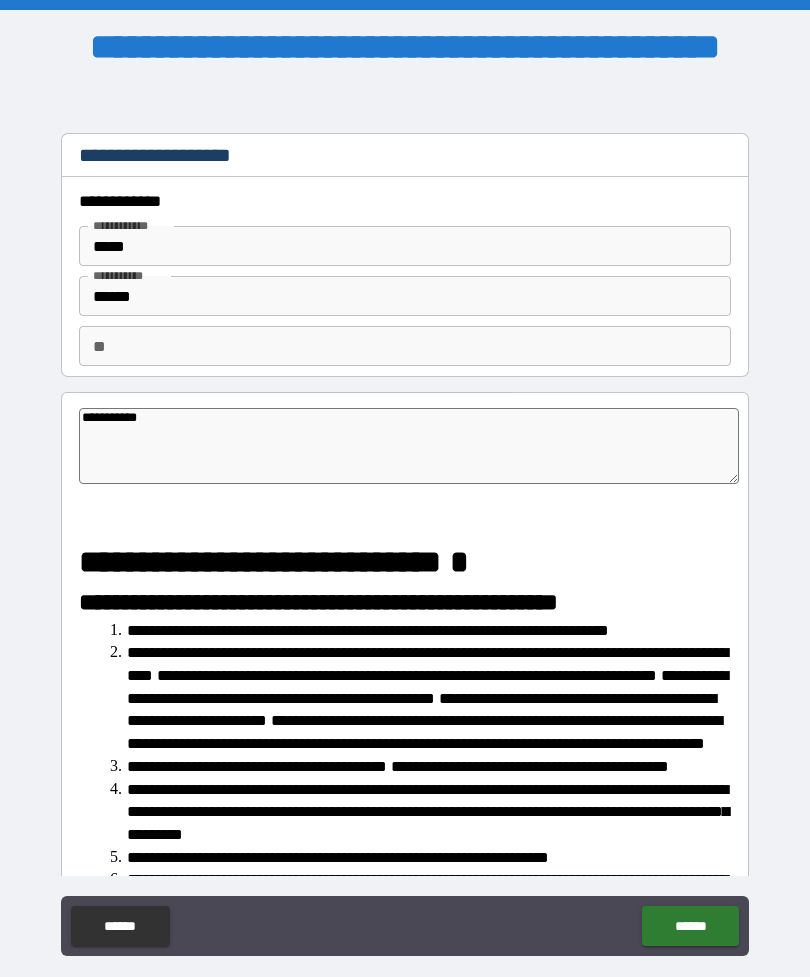 type on "*" 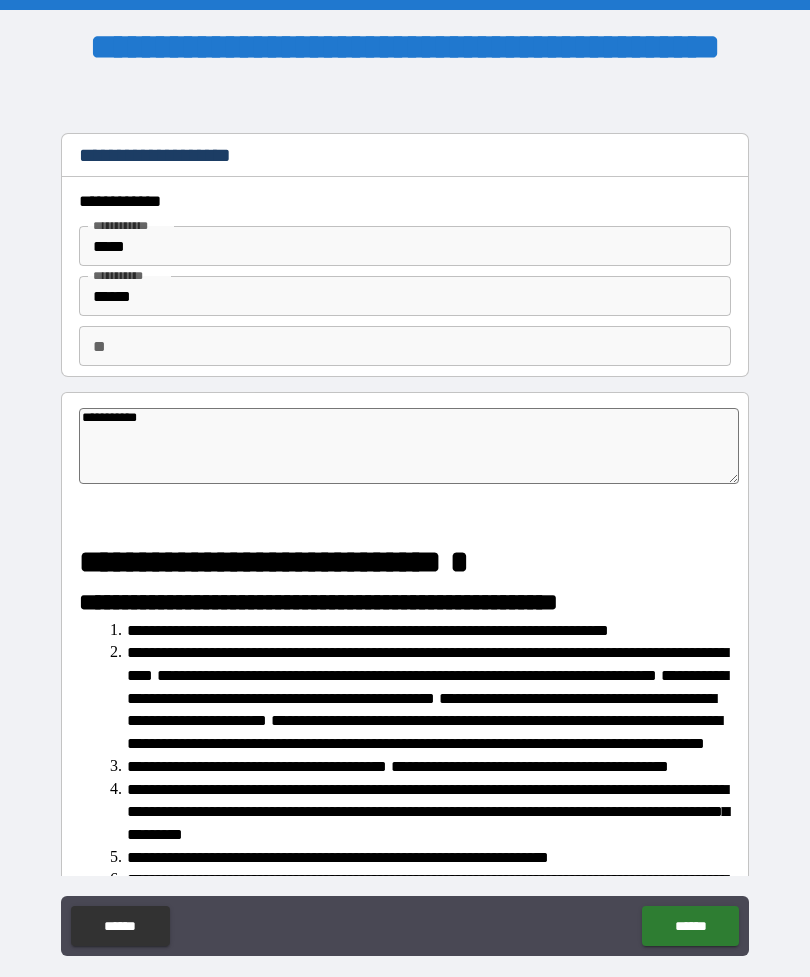 type on "**********" 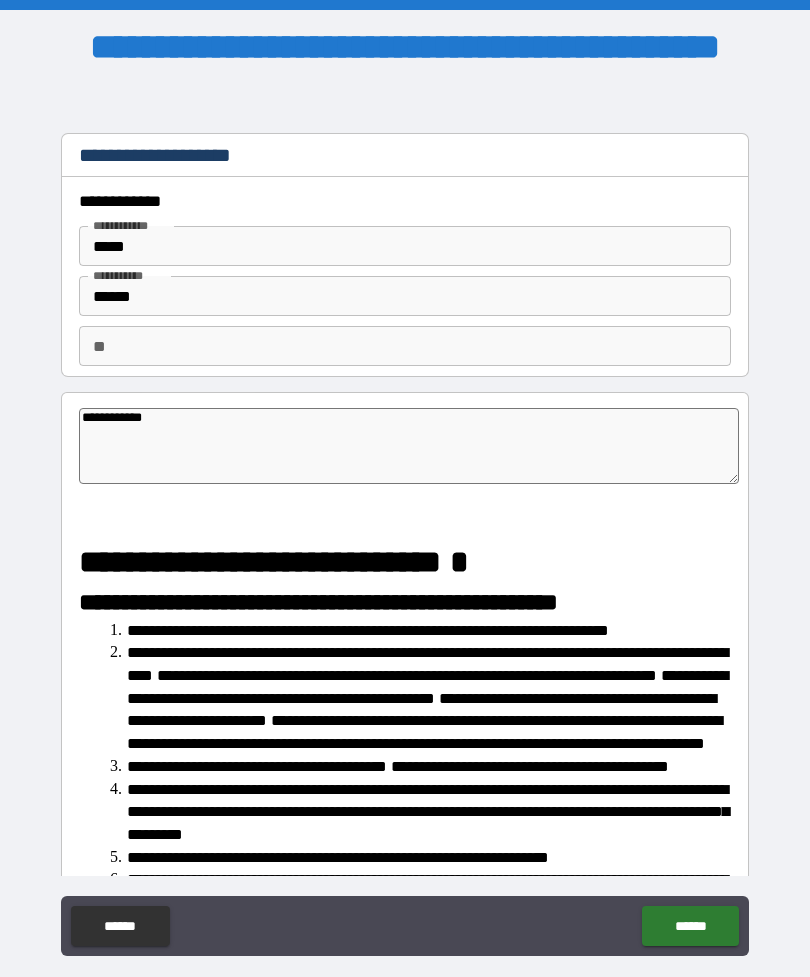 type on "*" 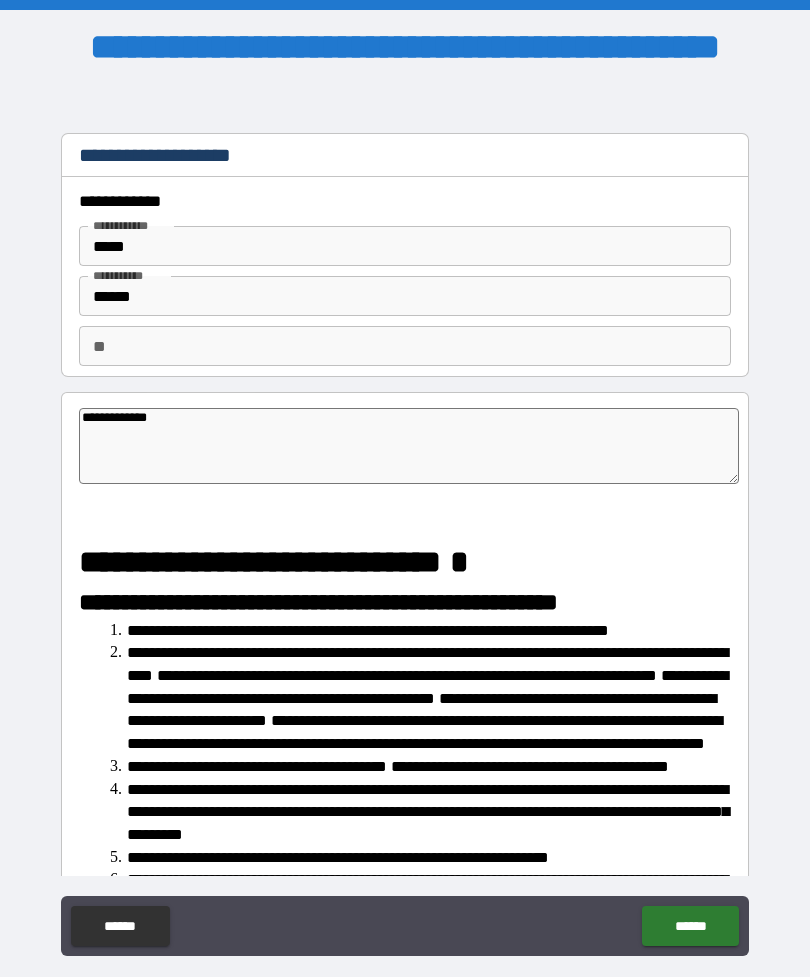 type on "*" 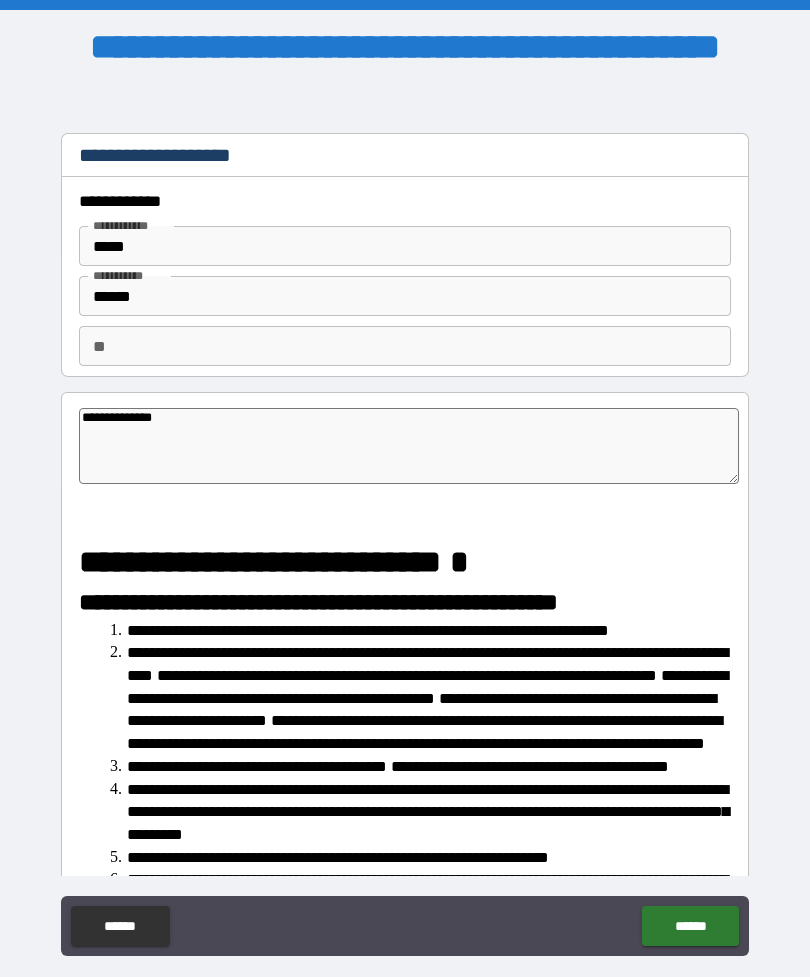 type on "*" 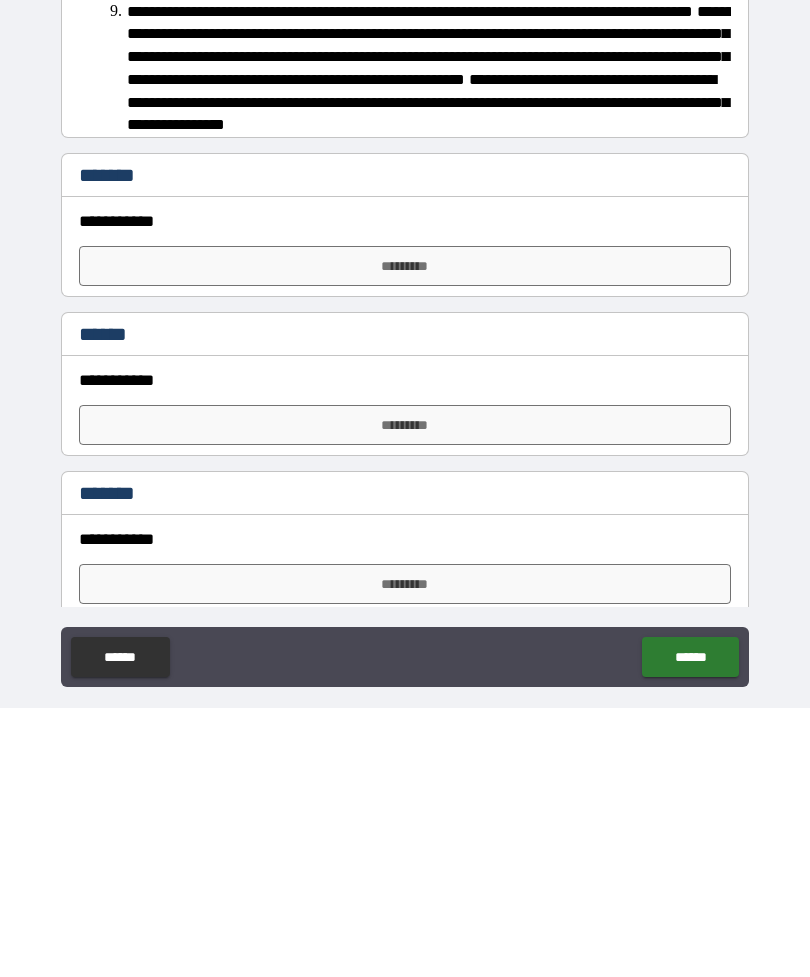 scroll, scrollTop: 740, scrollLeft: 0, axis: vertical 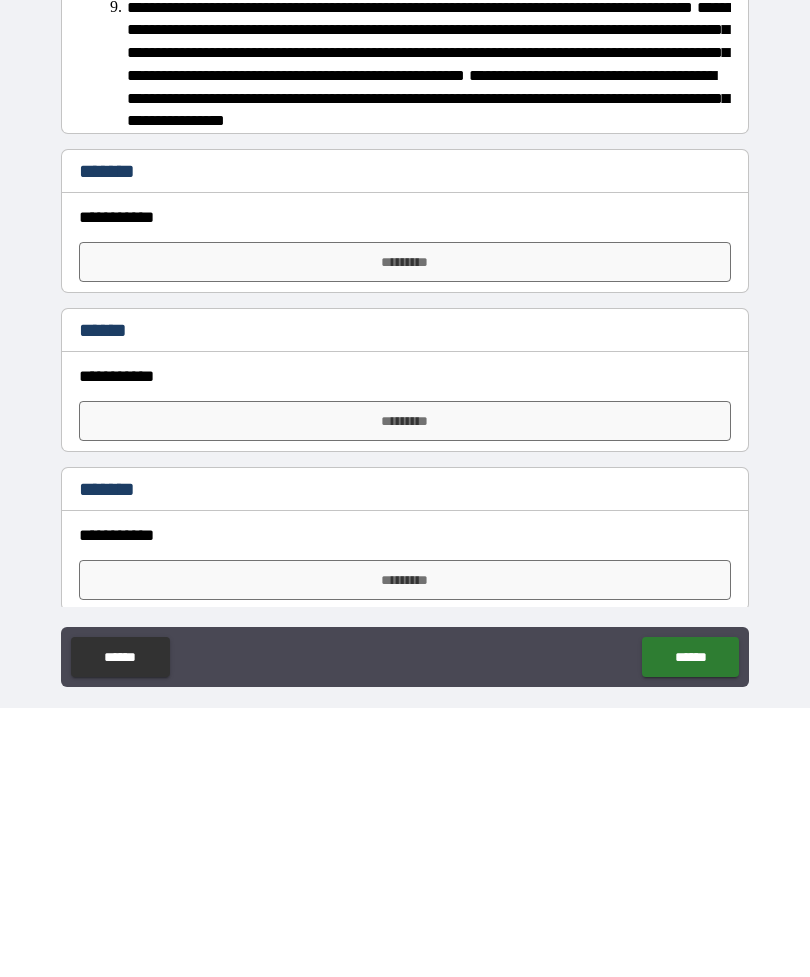 type on "**********" 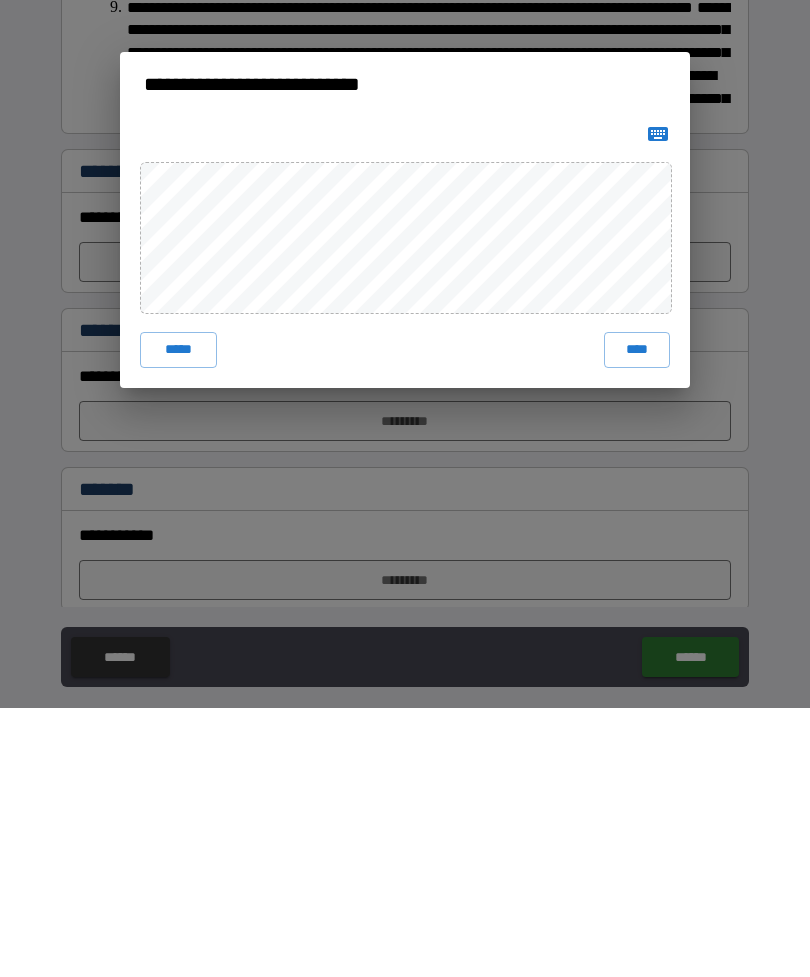 scroll, scrollTop: 64, scrollLeft: 0, axis: vertical 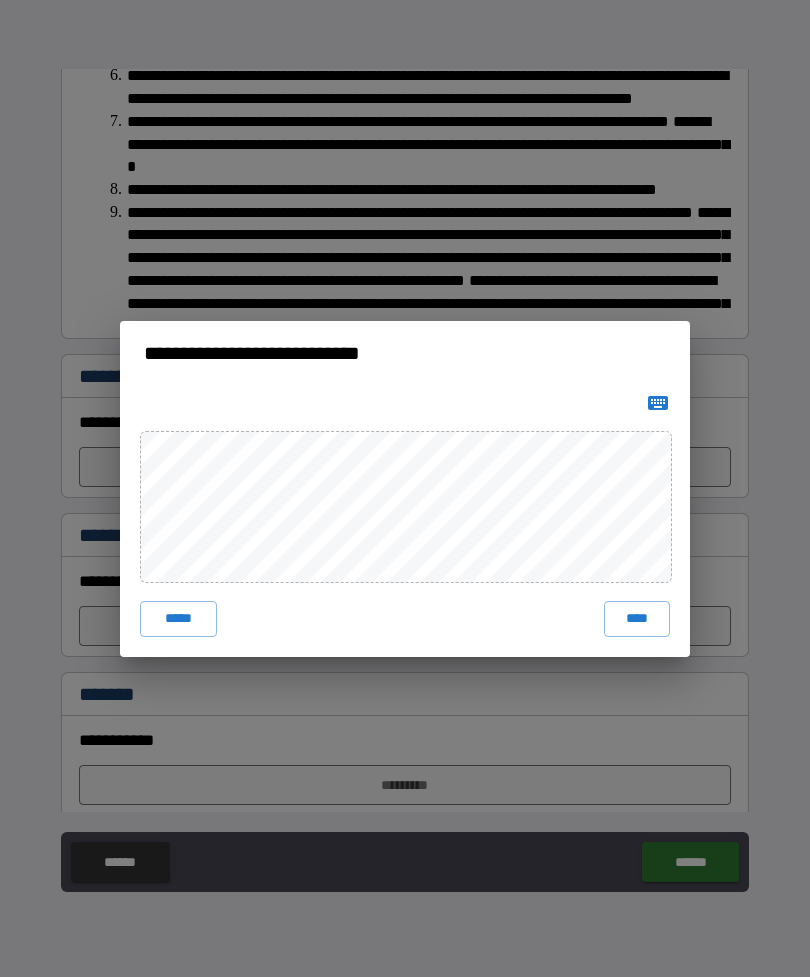 click on "**********" at bounding box center [405, 488] 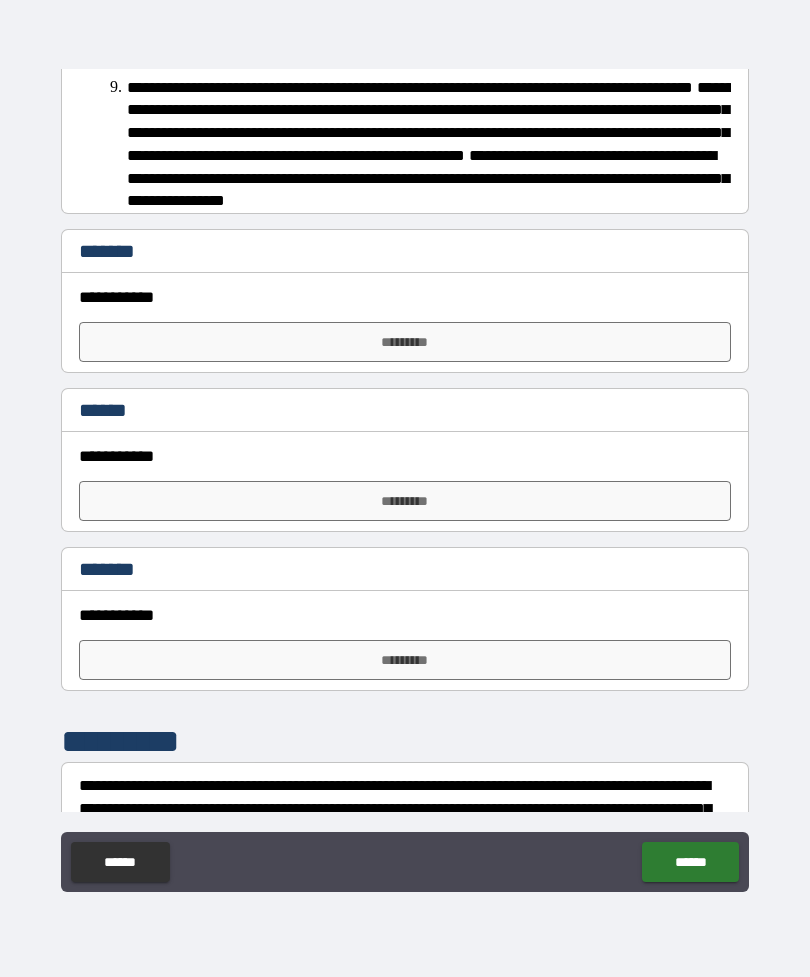 scroll, scrollTop: 910, scrollLeft: 0, axis: vertical 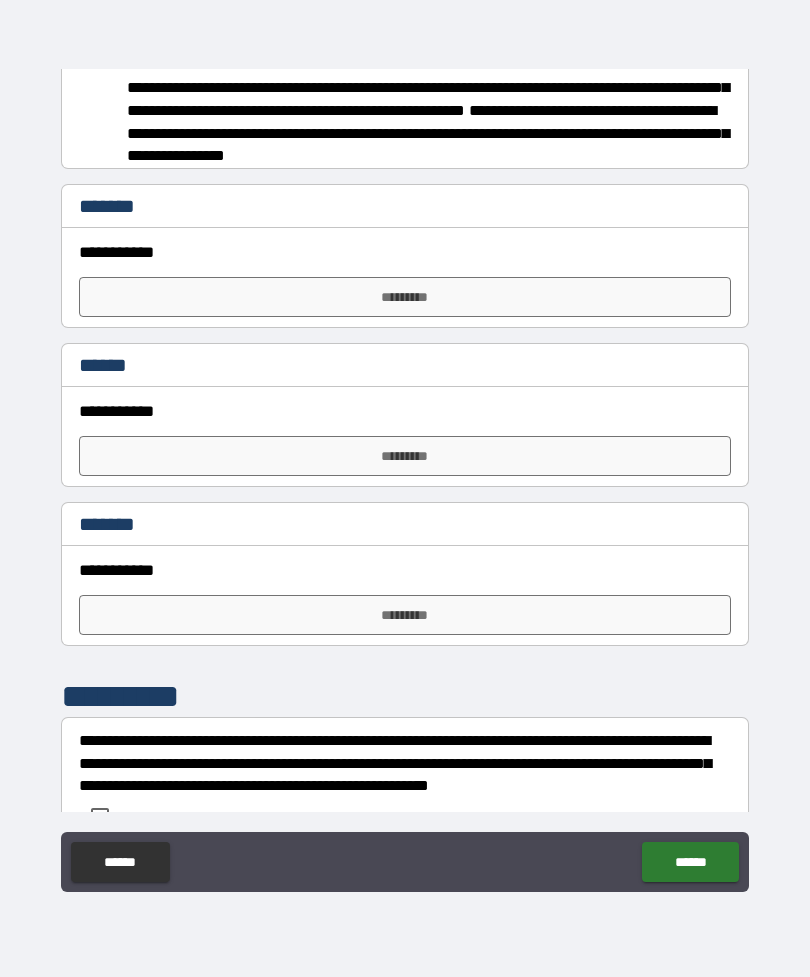 click on "*********" at bounding box center (405, 615) 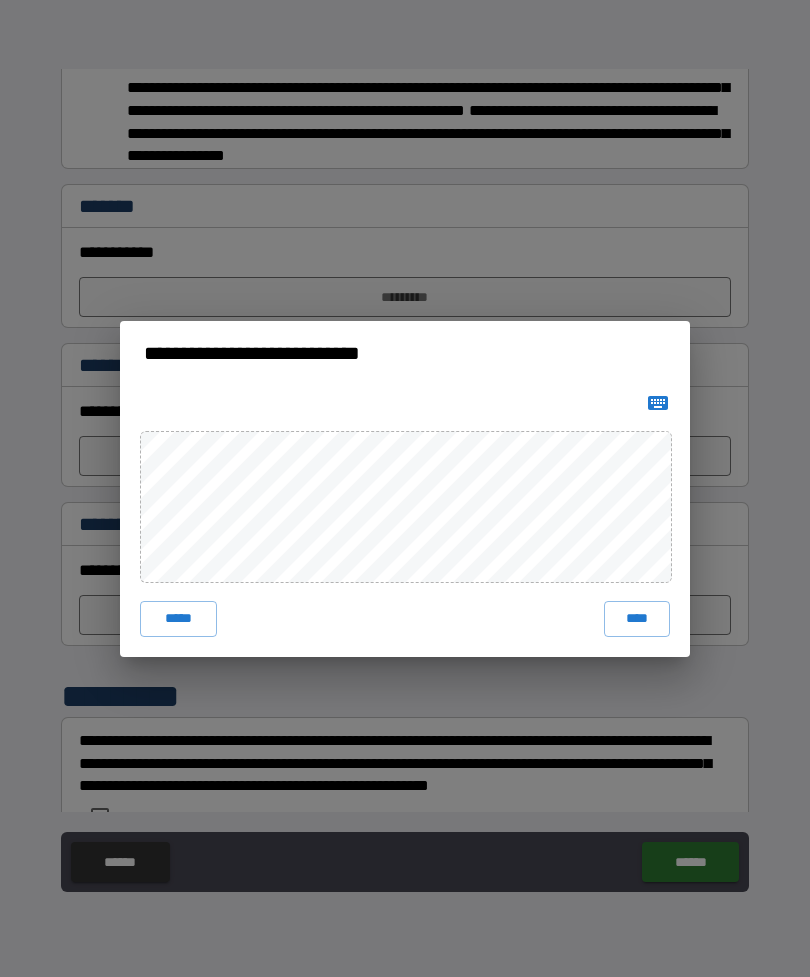 click on "****" at bounding box center [637, 619] 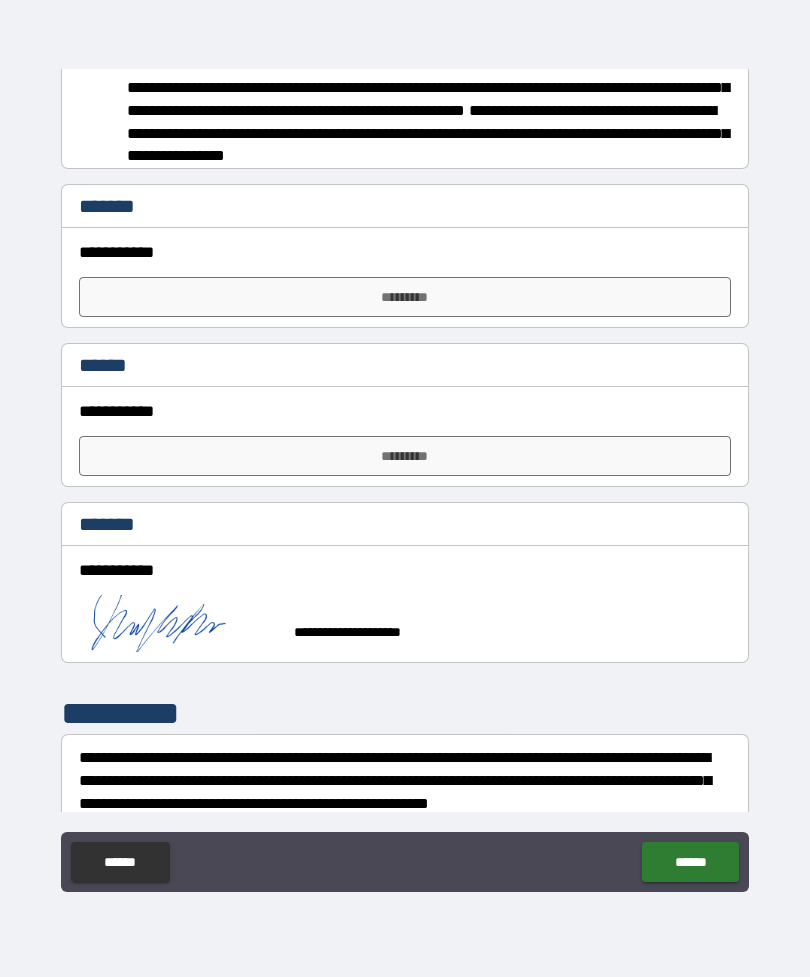 click on "*********" at bounding box center [405, 297] 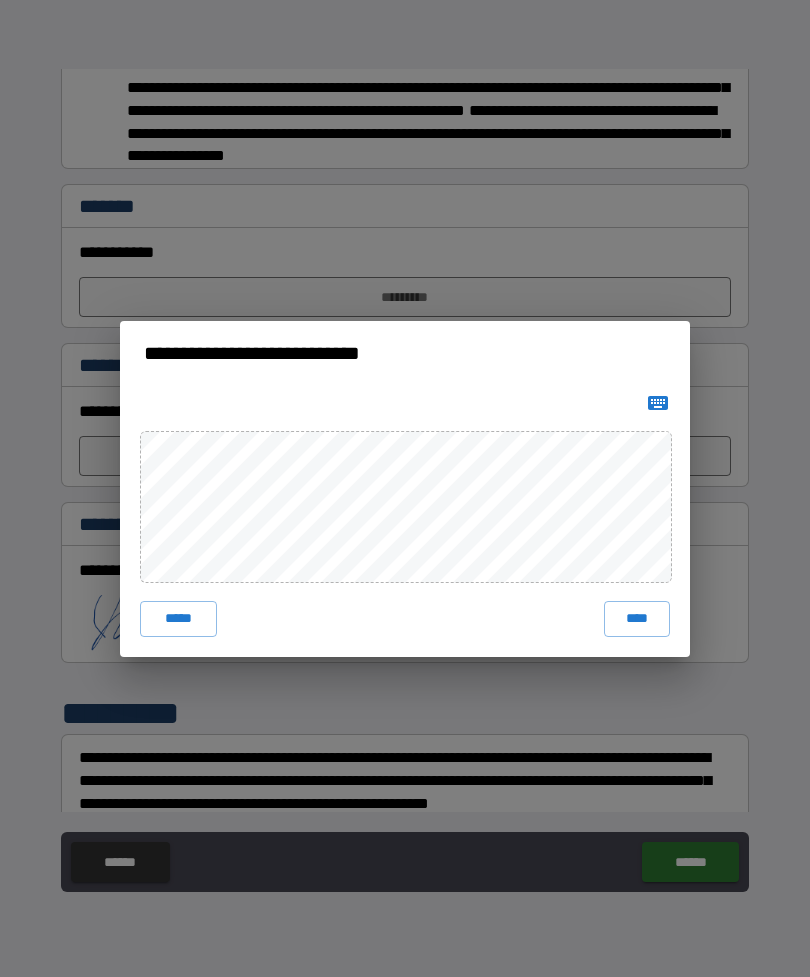 click on "****" at bounding box center [637, 619] 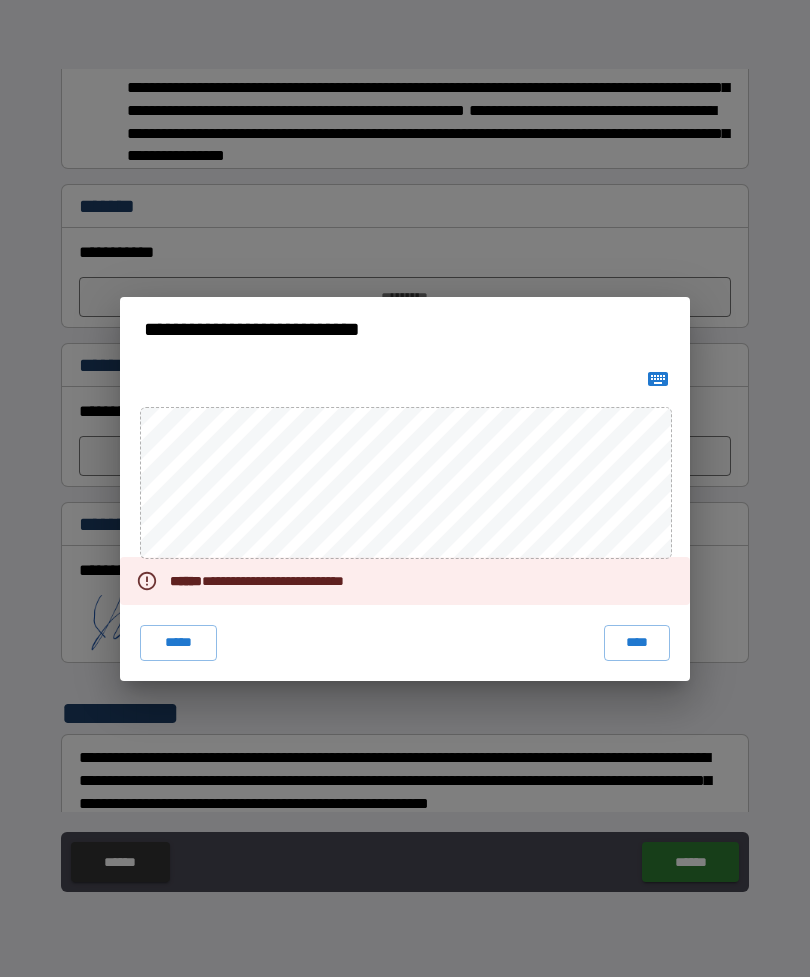 click on "****" at bounding box center (637, 643) 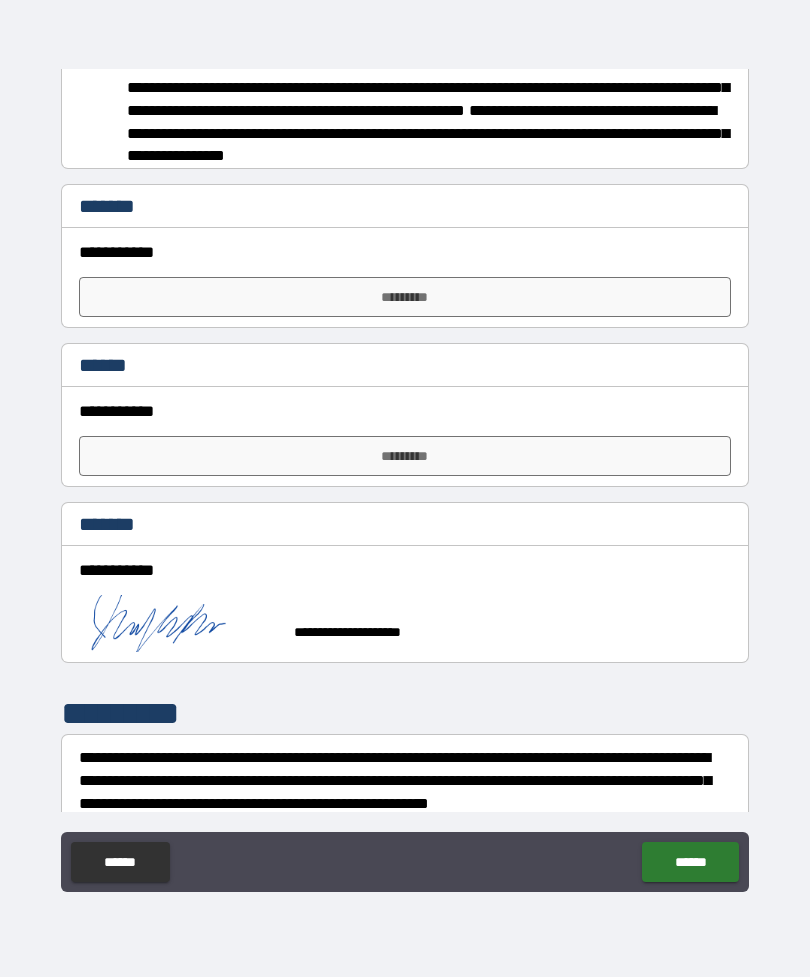 click on "*********" at bounding box center [405, 297] 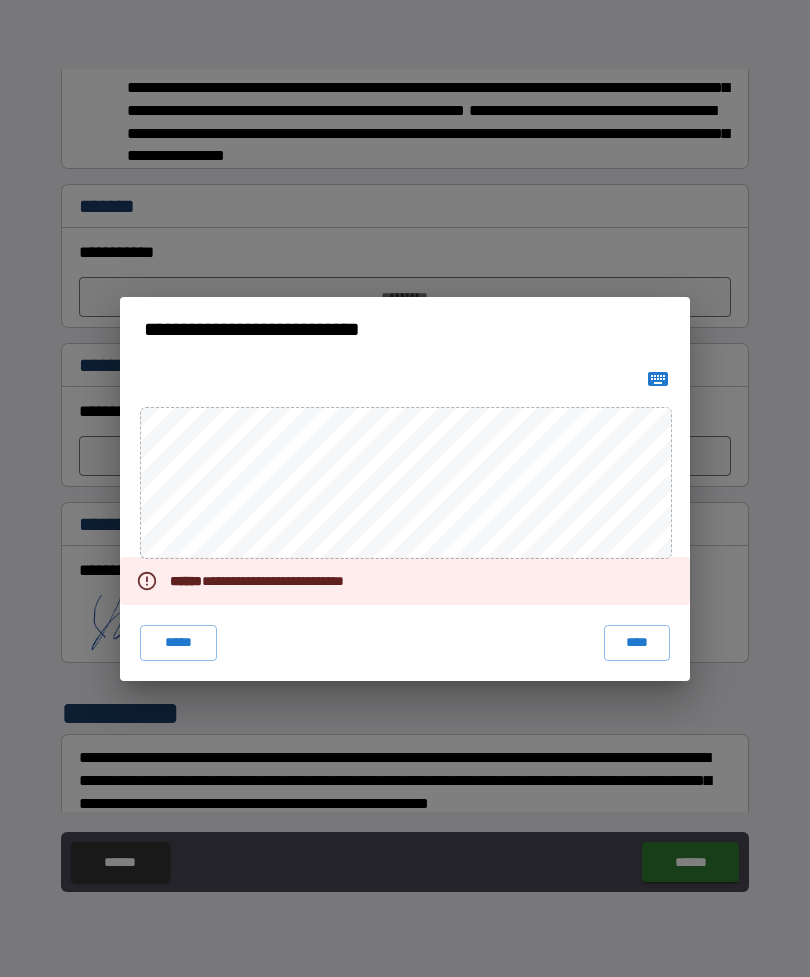 click at bounding box center (658, 379) 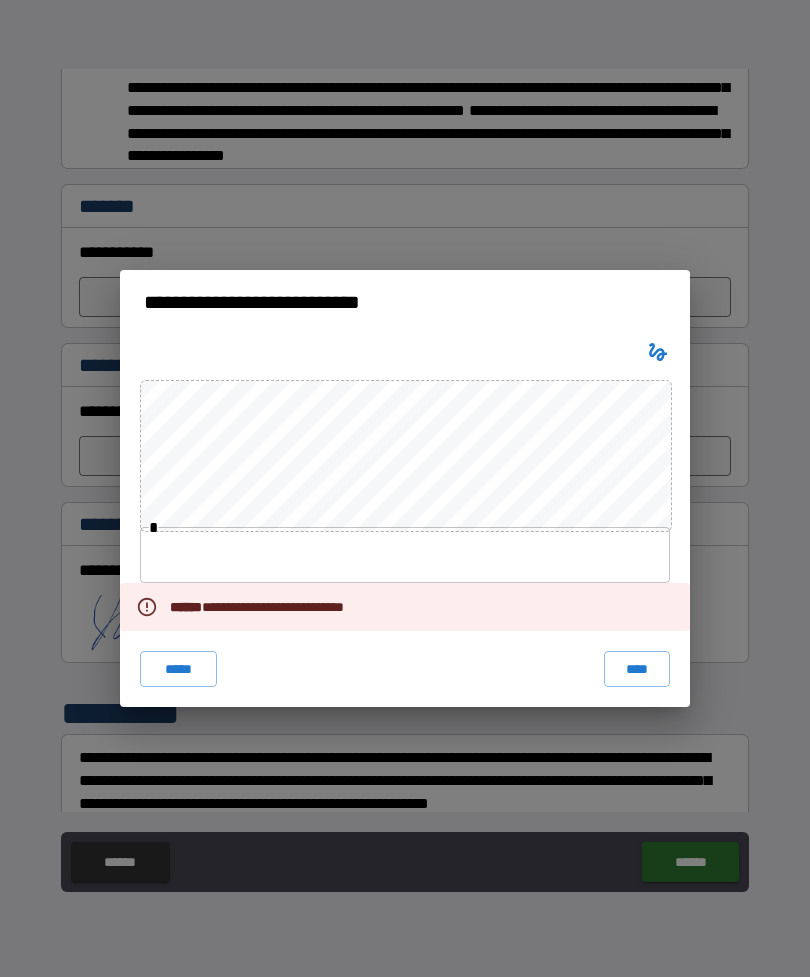 click at bounding box center (658, 352) 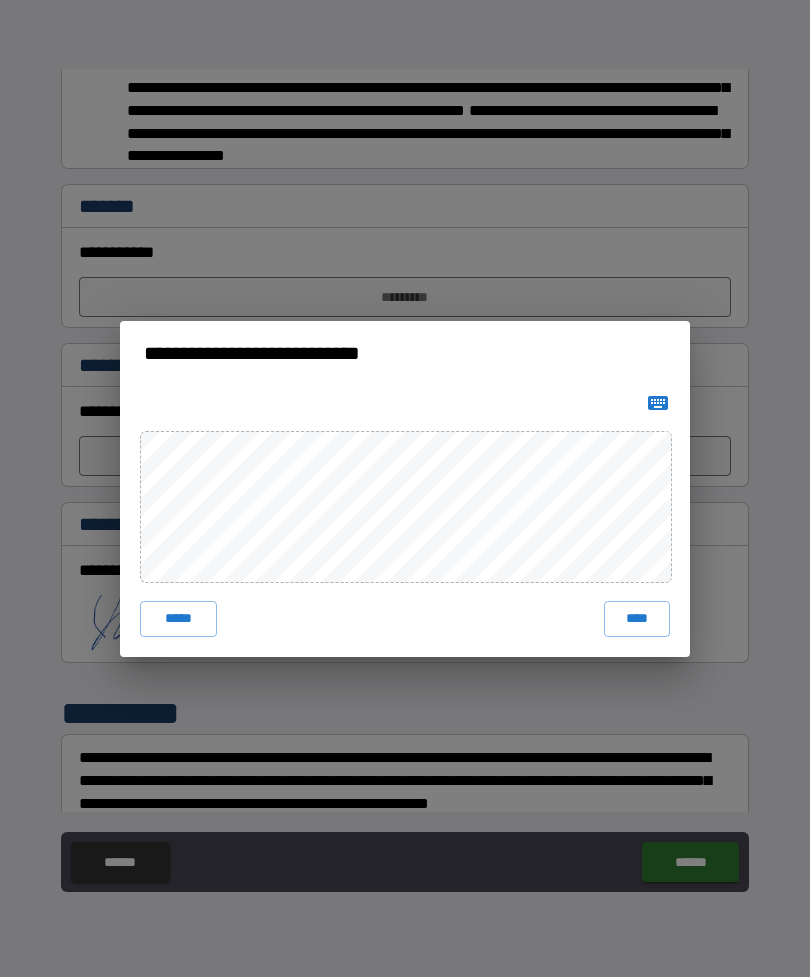 click on "****" at bounding box center [637, 619] 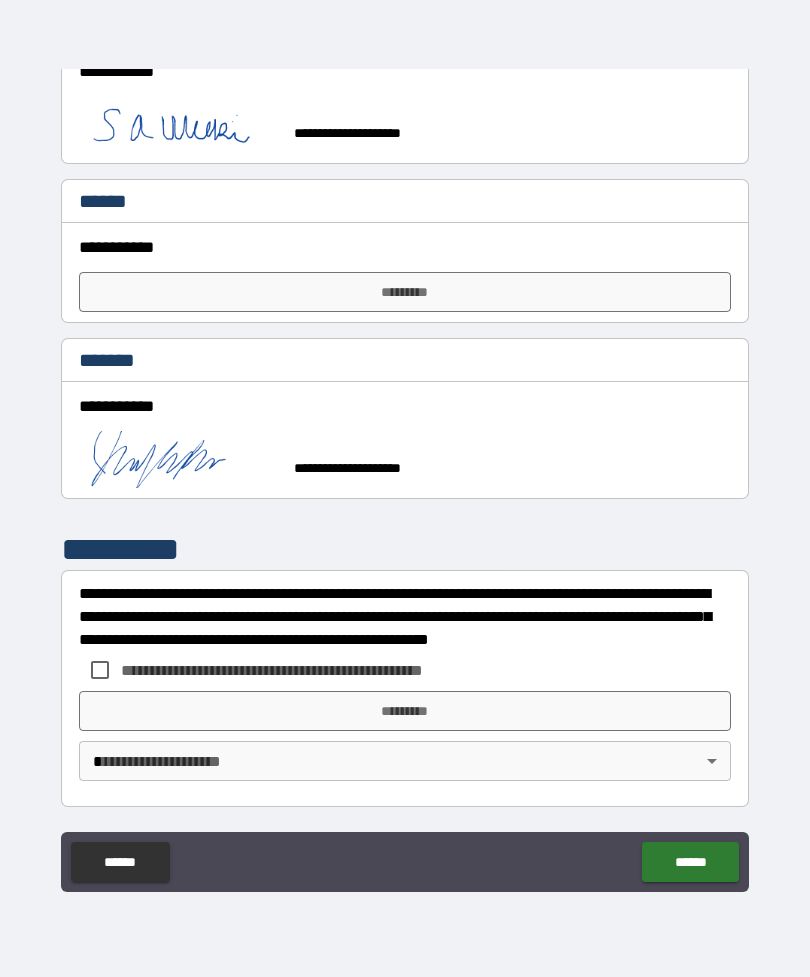 scroll, scrollTop: 1184, scrollLeft: 0, axis: vertical 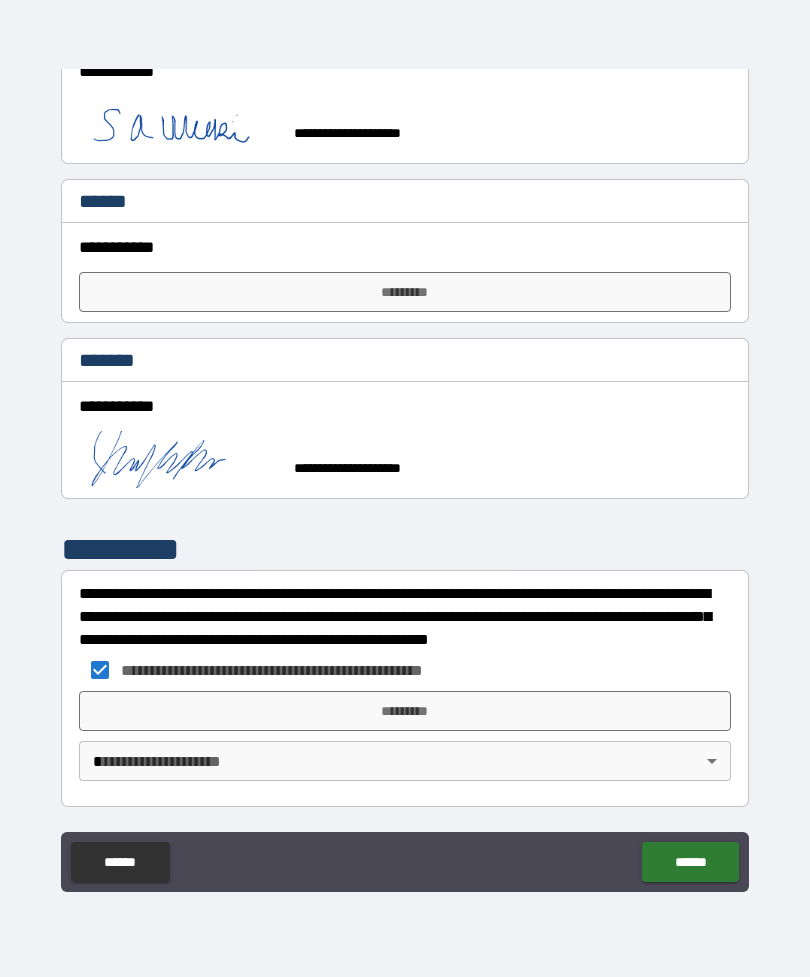 click on "*********" at bounding box center (405, 711) 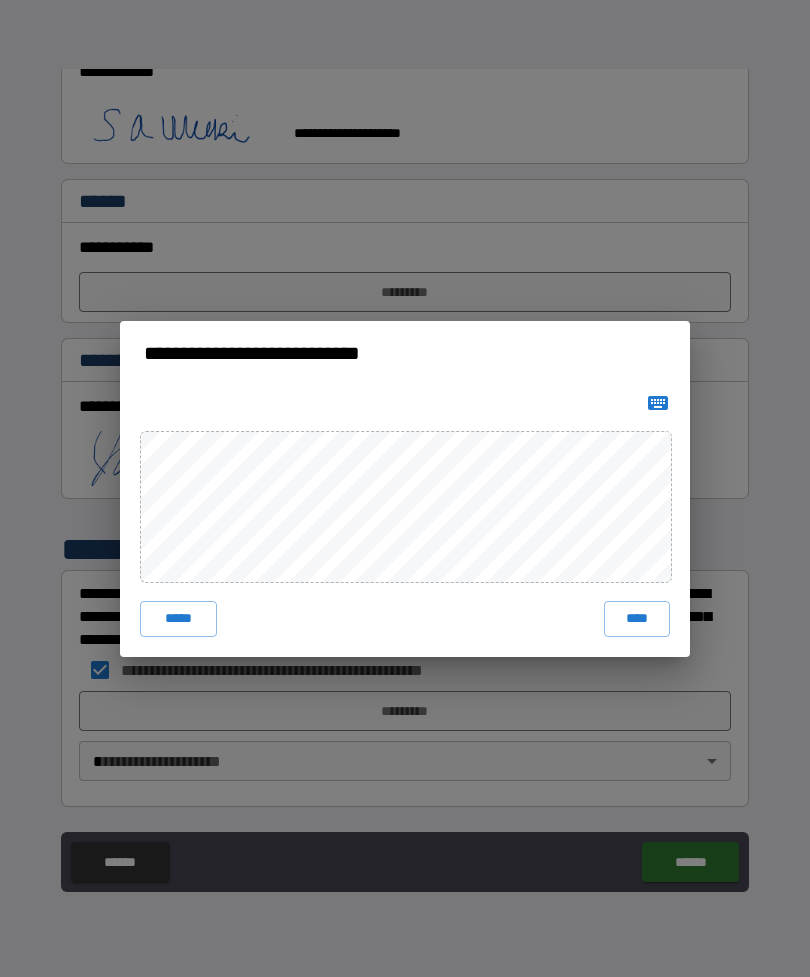 click on "****" at bounding box center (637, 619) 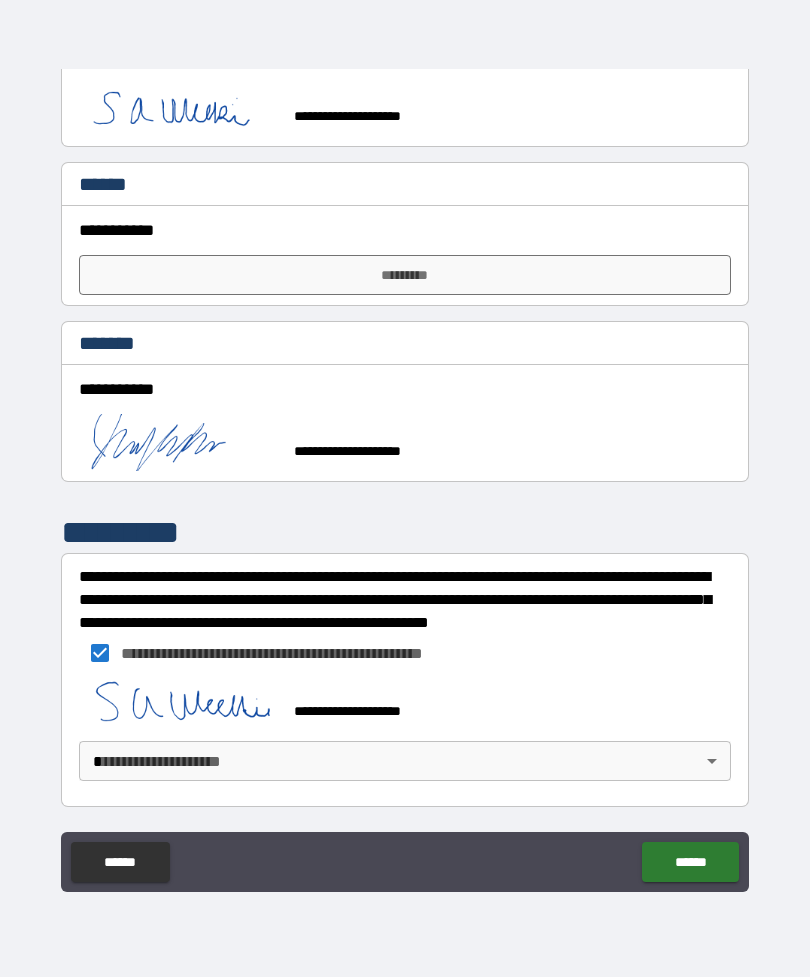 scroll, scrollTop: 1201, scrollLeft: 0, axis: vertical 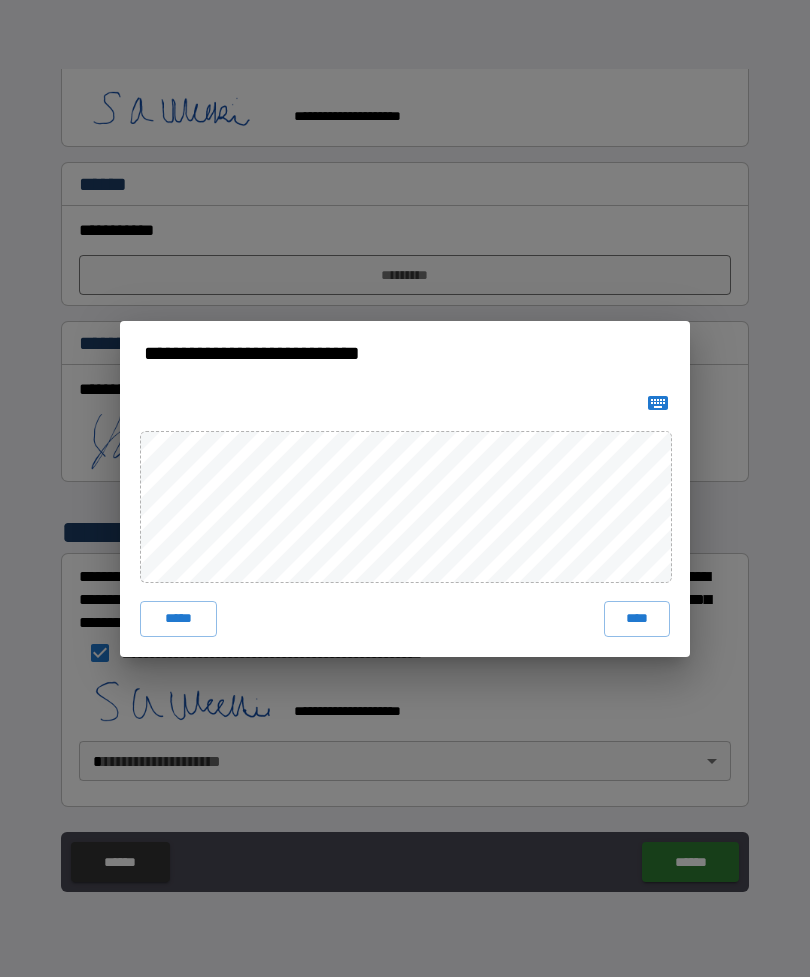 click on "****" at bounding box center (637, 619) 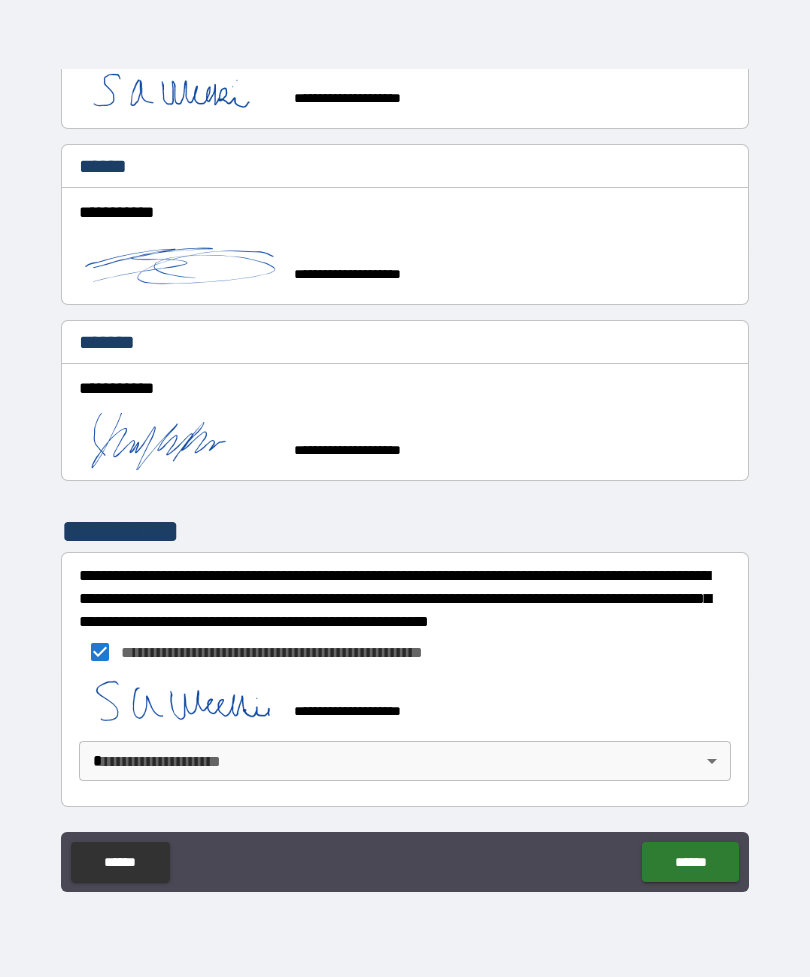click on "******" at bounding box center (690, 862) 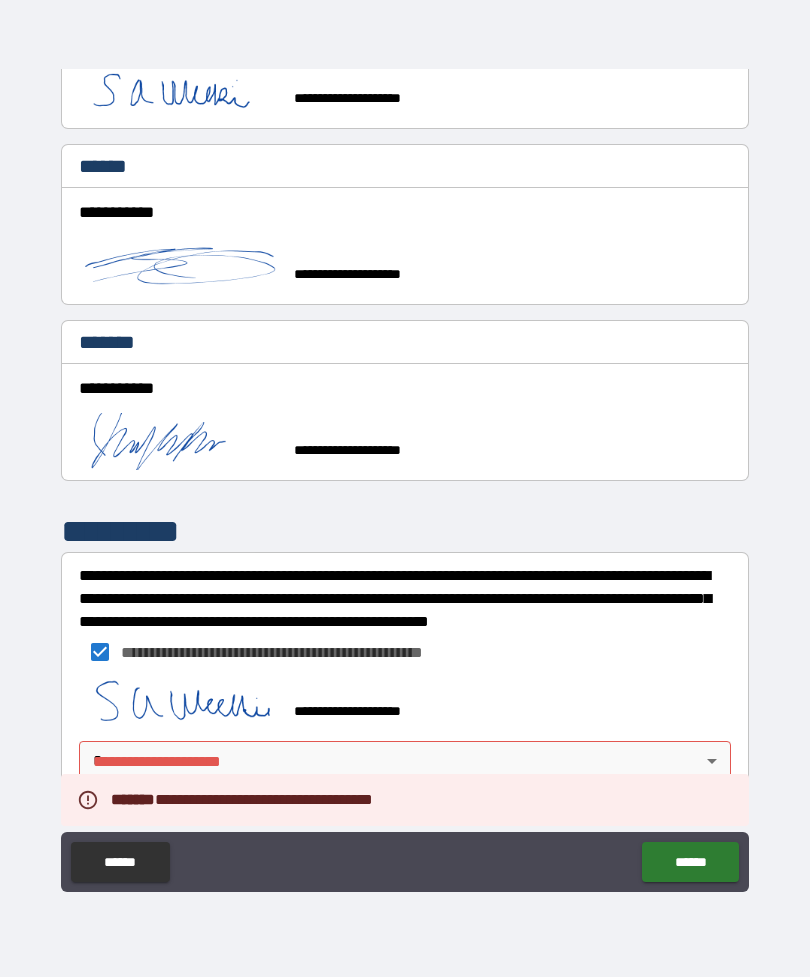 click on "**********" at bounding box center [405, 456] 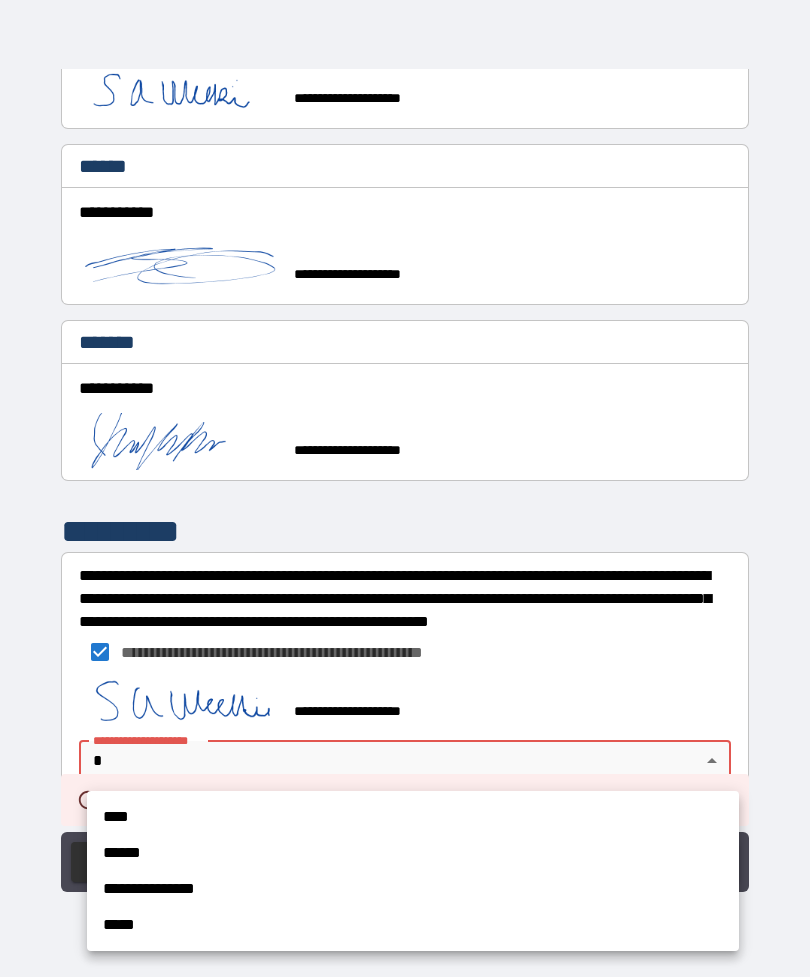 scroll, scrollTop: 1219, scrollLeft: 0, axis: vertical 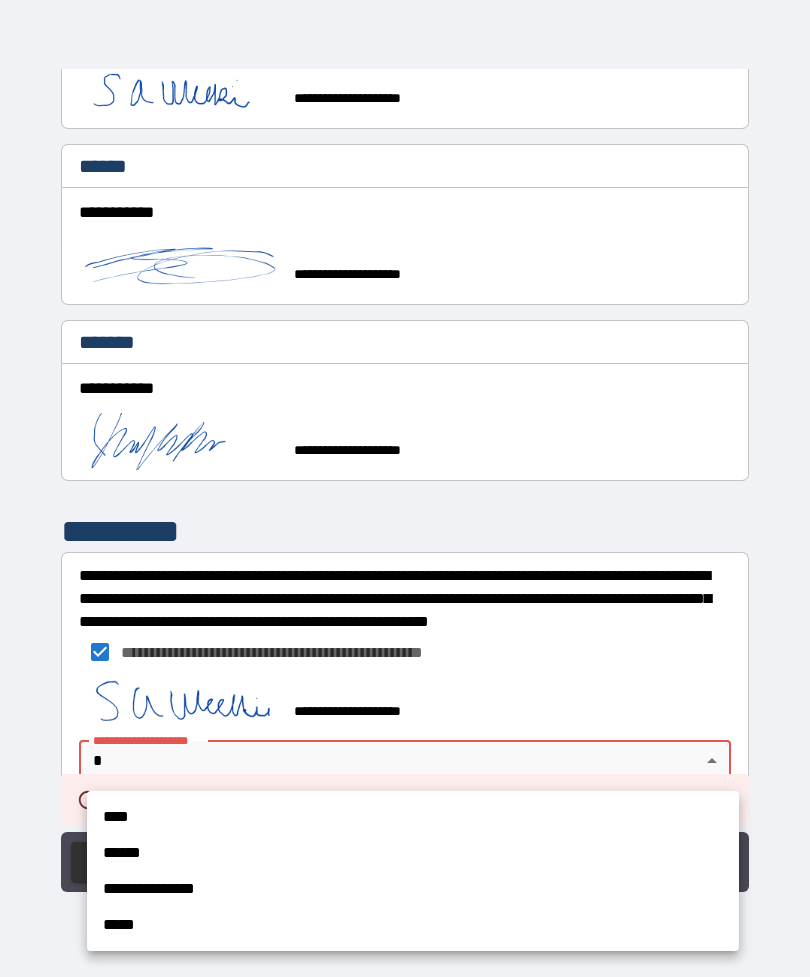 click on "****" at bounding box center (413, 817) 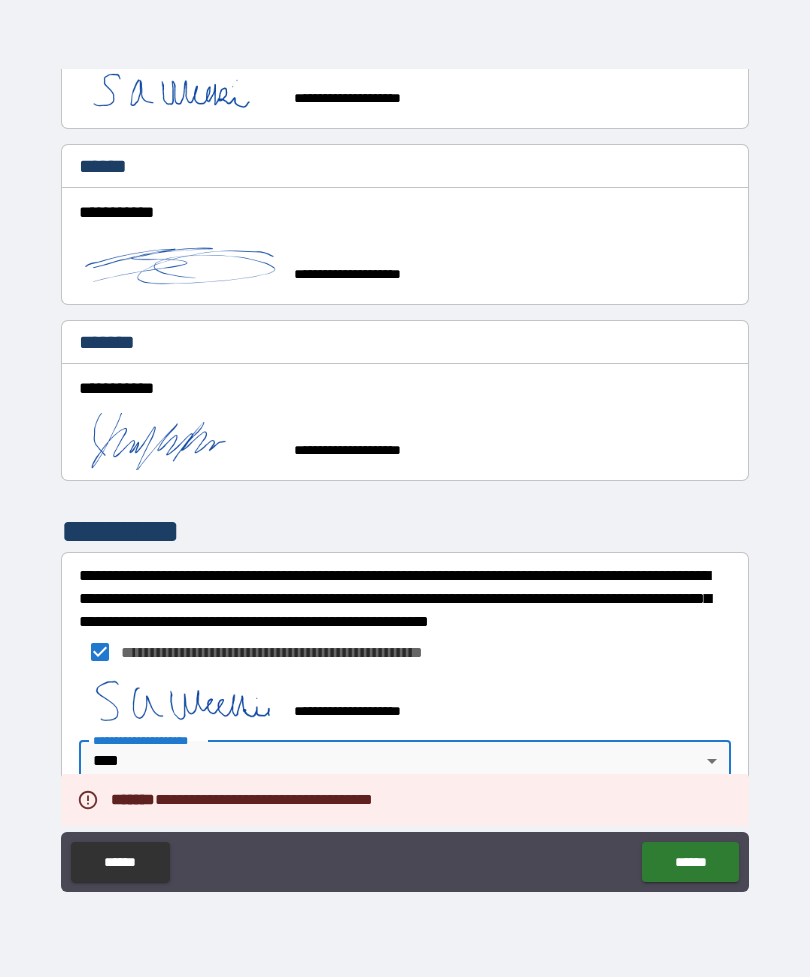 type on "*" 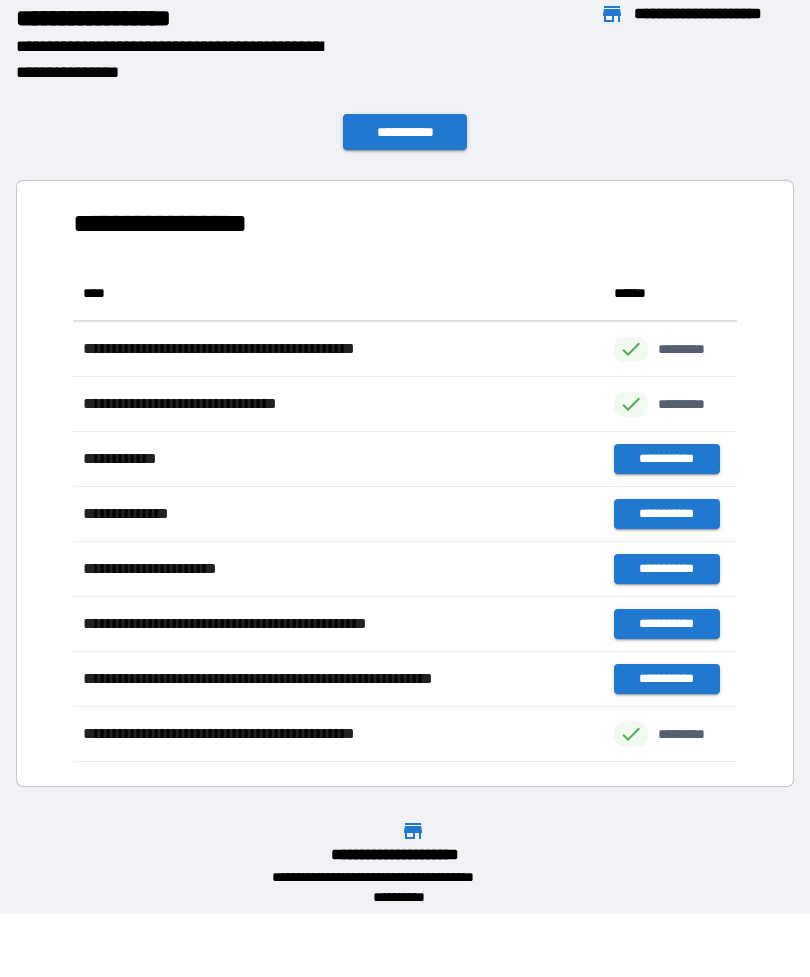 scroll, scrollTop: 1, scrollLeft: 1, axis: both 